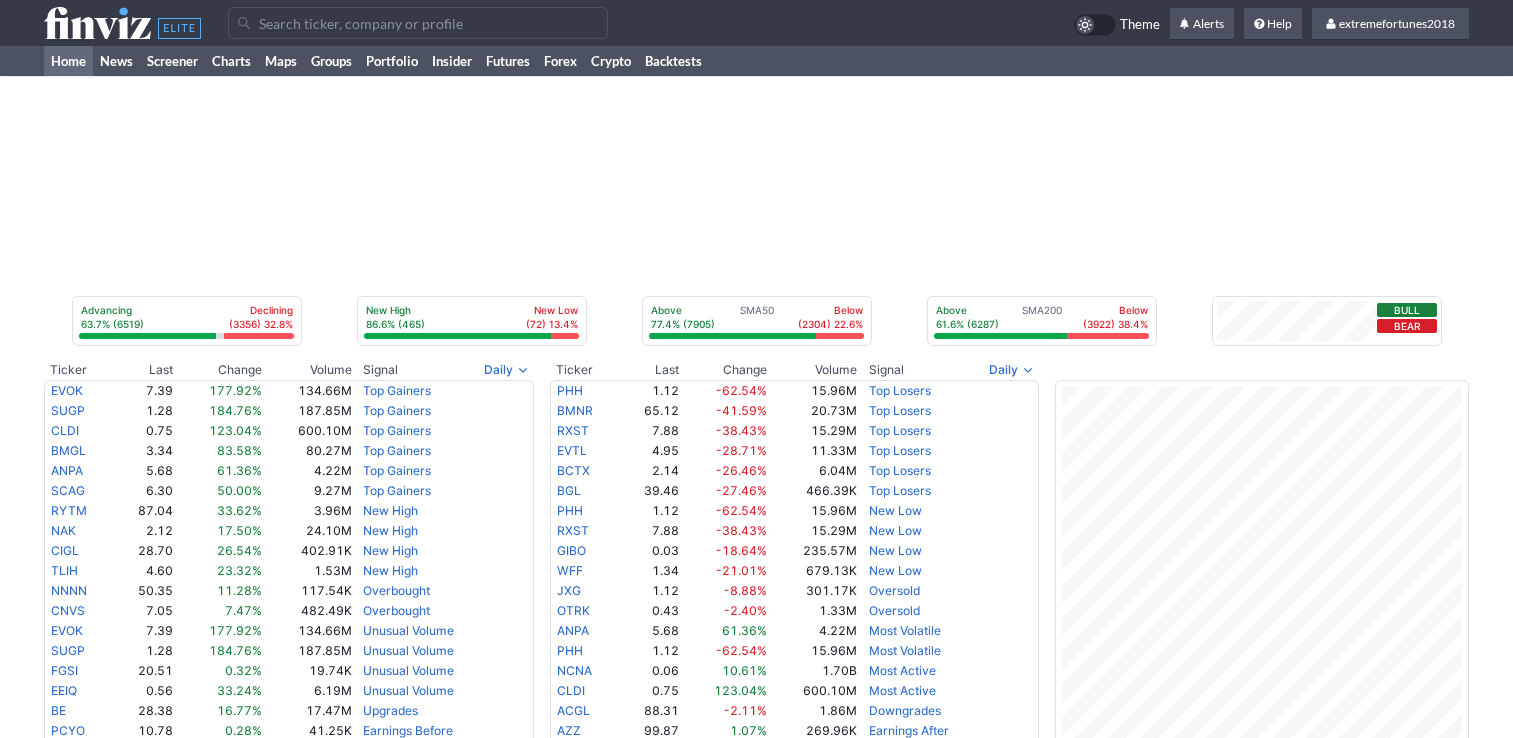 scroll, scrollTop: 0, scrollLeft: 0, axis: both 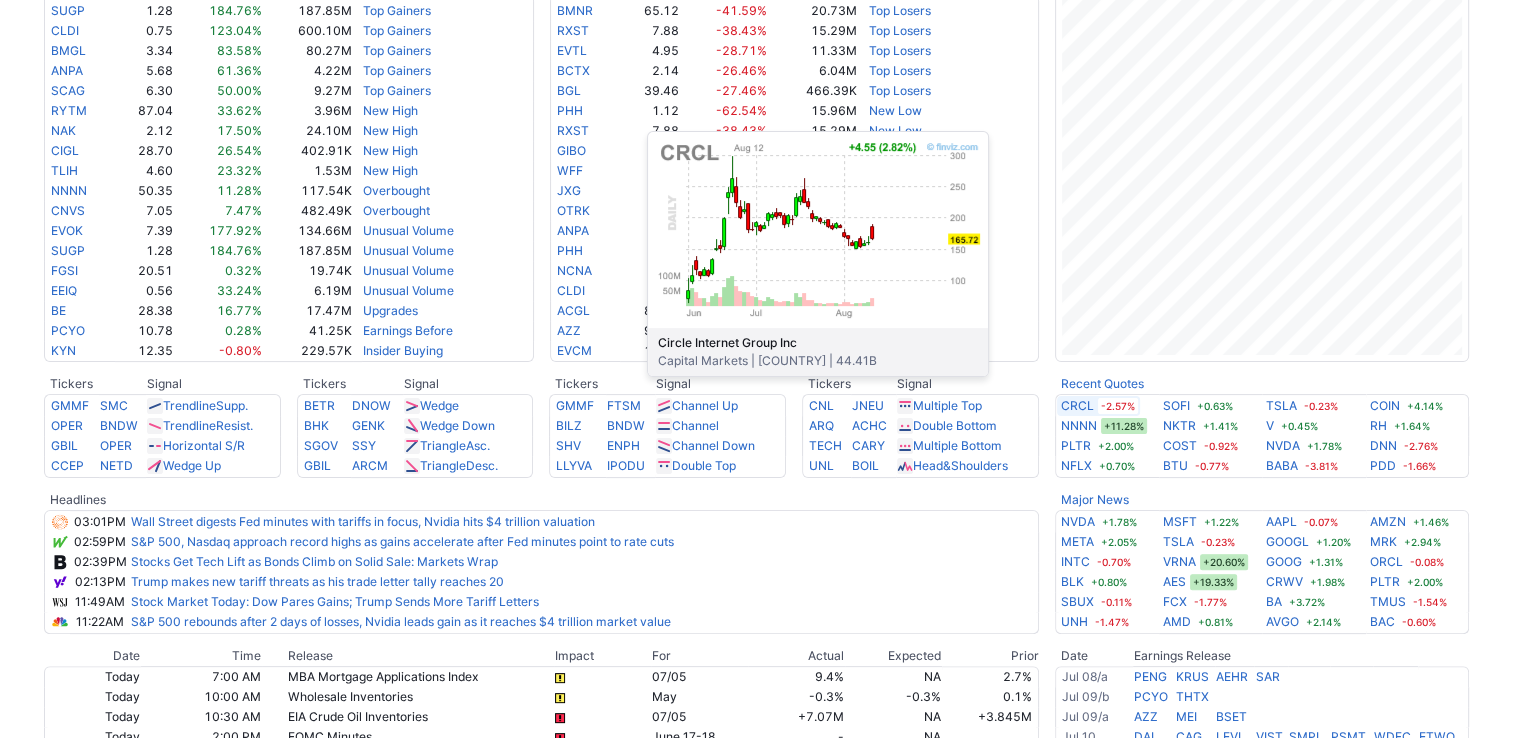click on "CRCL" at bounding box center (1077, 406) 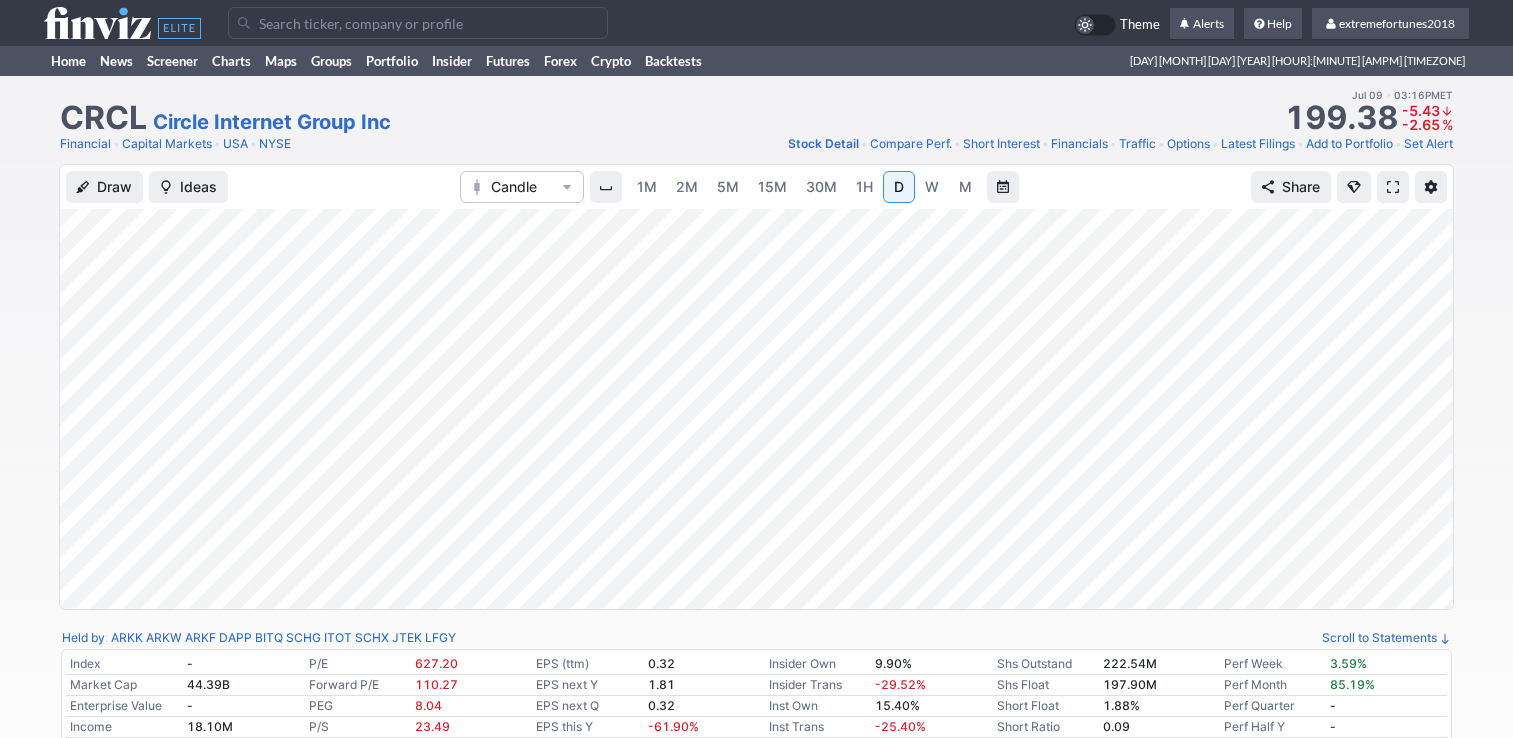 scroll, scrollTop: 0, scrollLeft: 0, axis: both 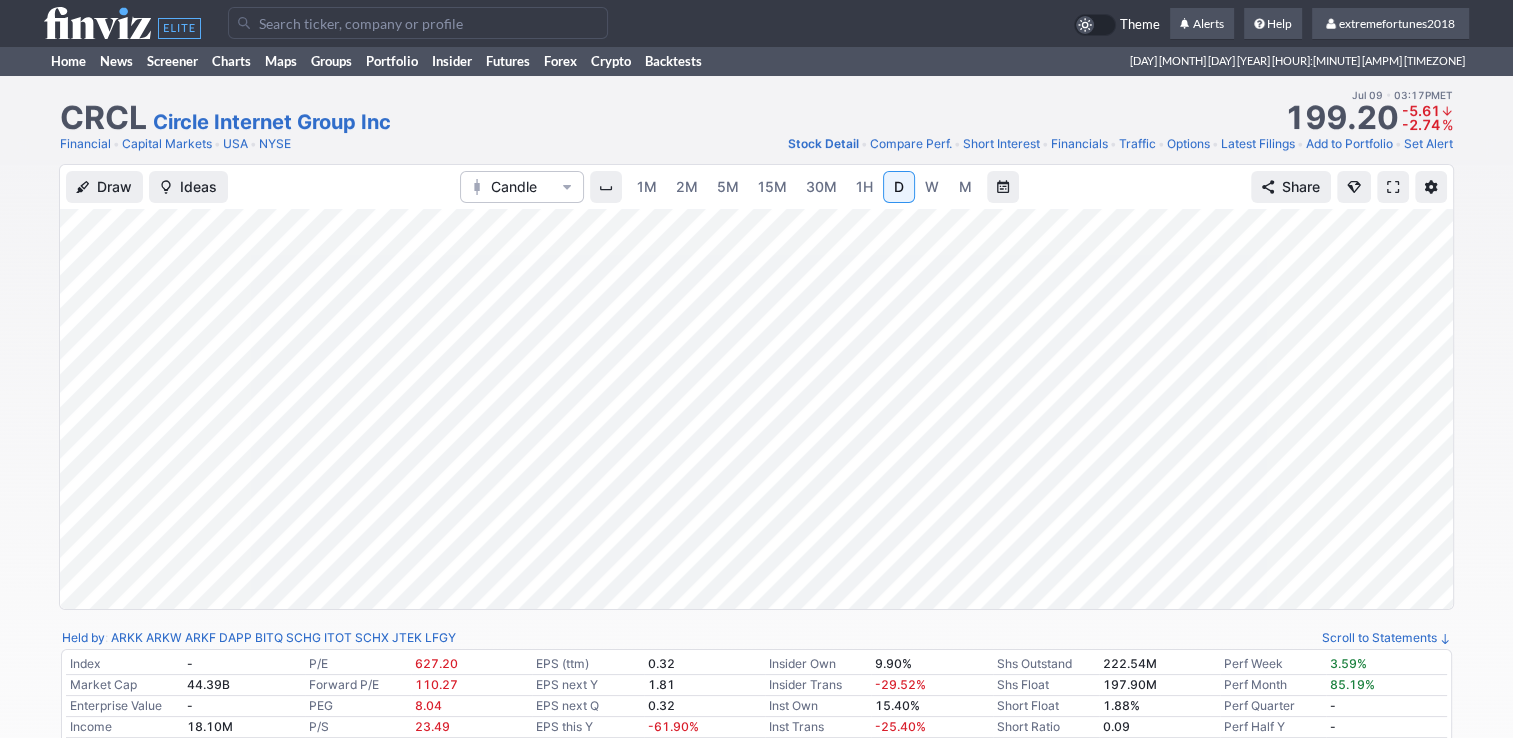 click on "5M" at bounding box center (728, 186) 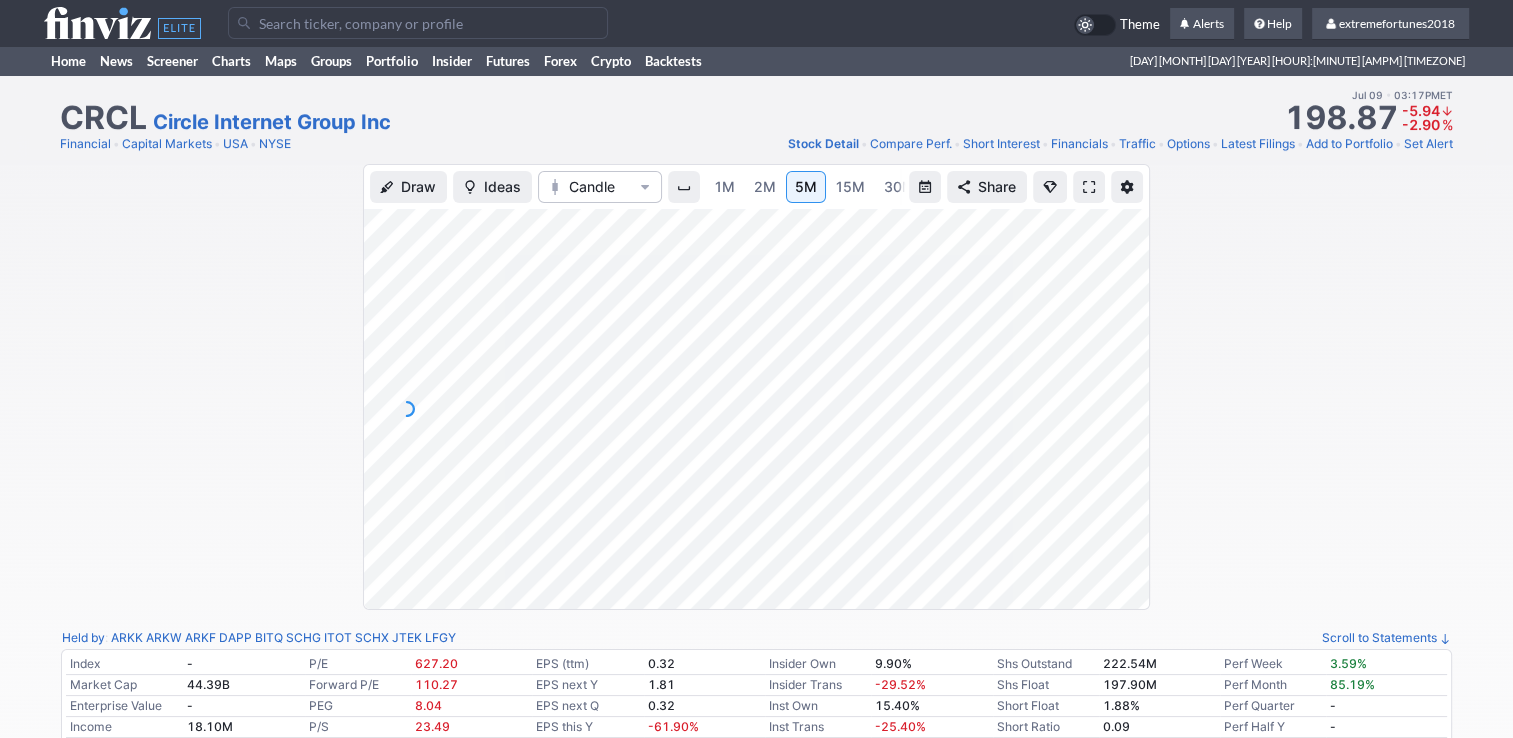 click on "2M" at bounding box center [765, 186] 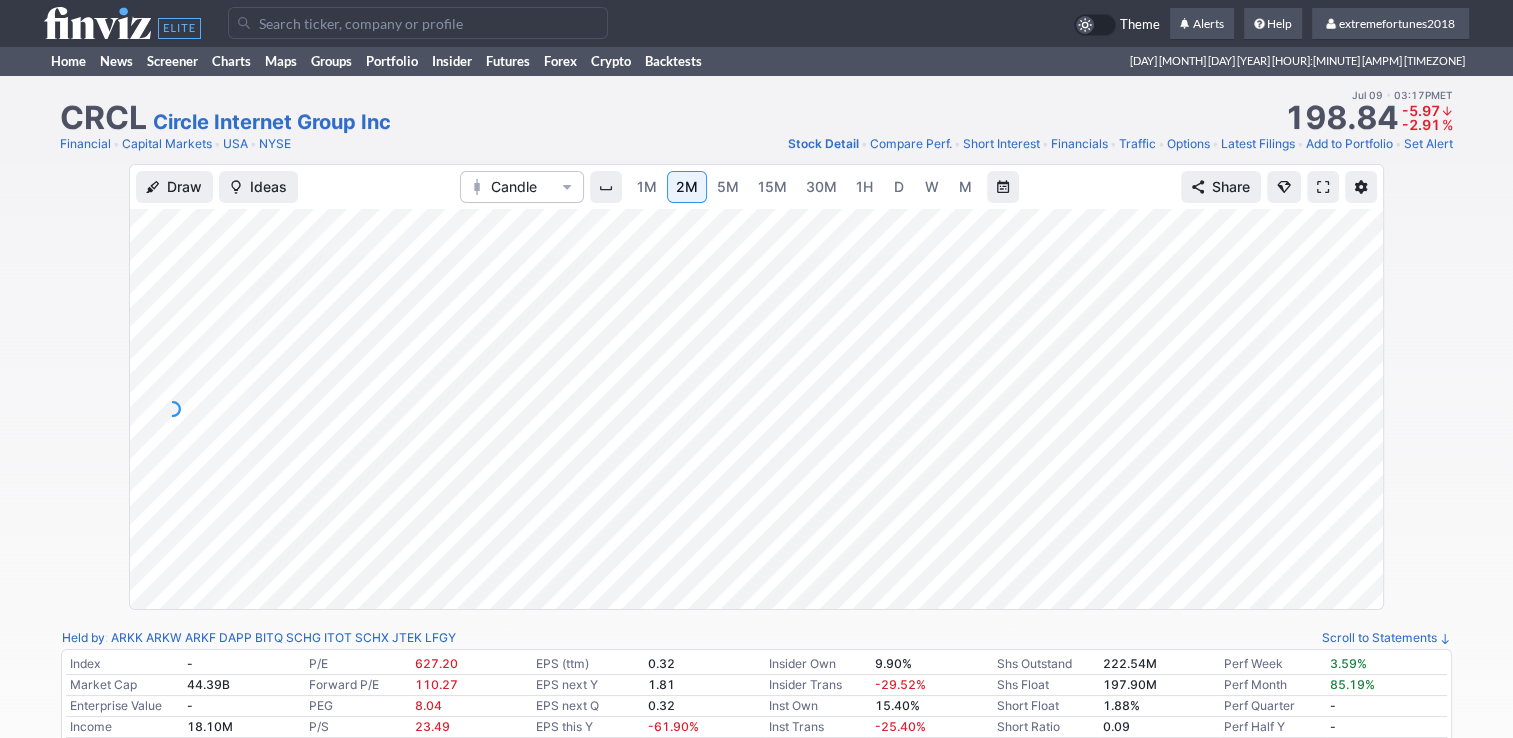 click on "D" at bounding box center [899, 186] 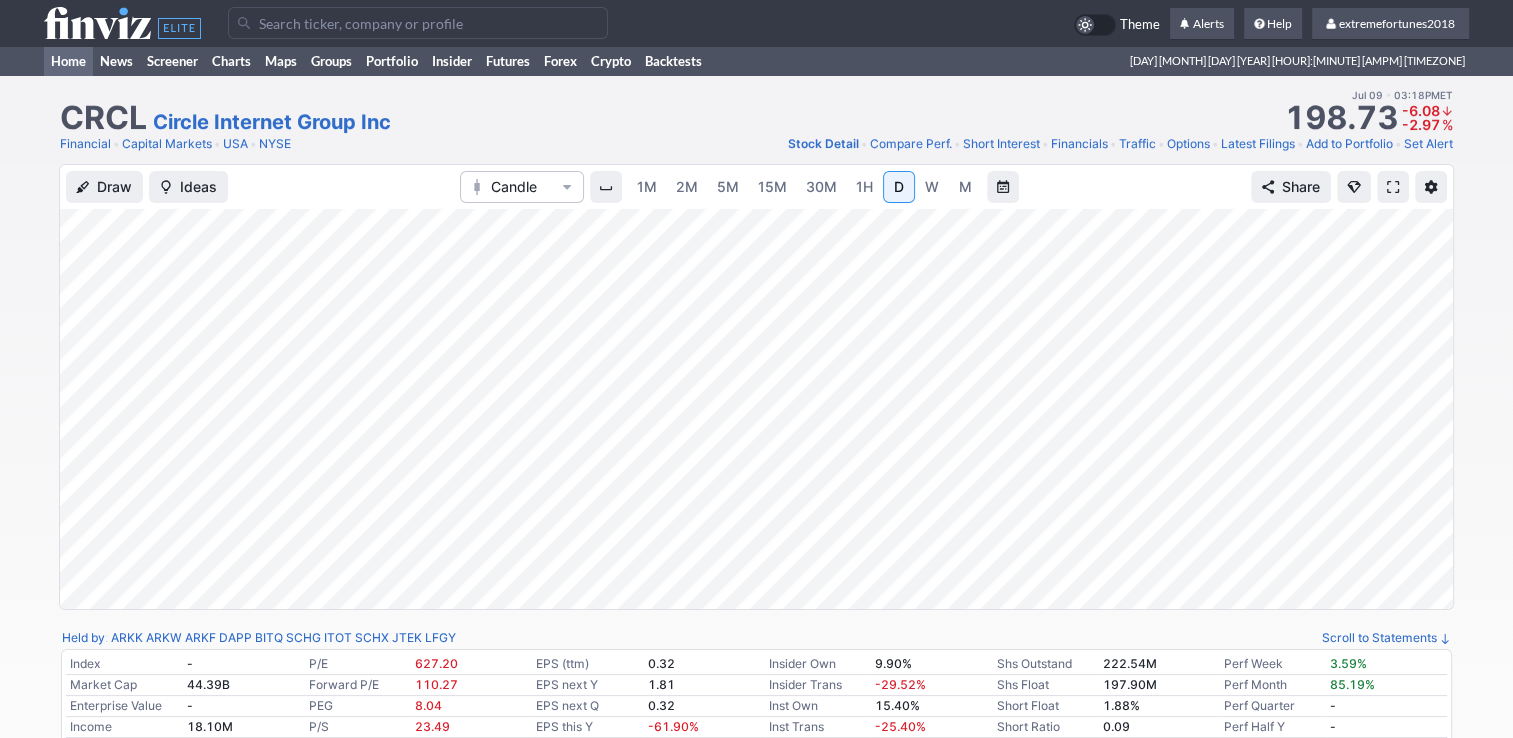 click on "Home" at bounding box center (68, 61) 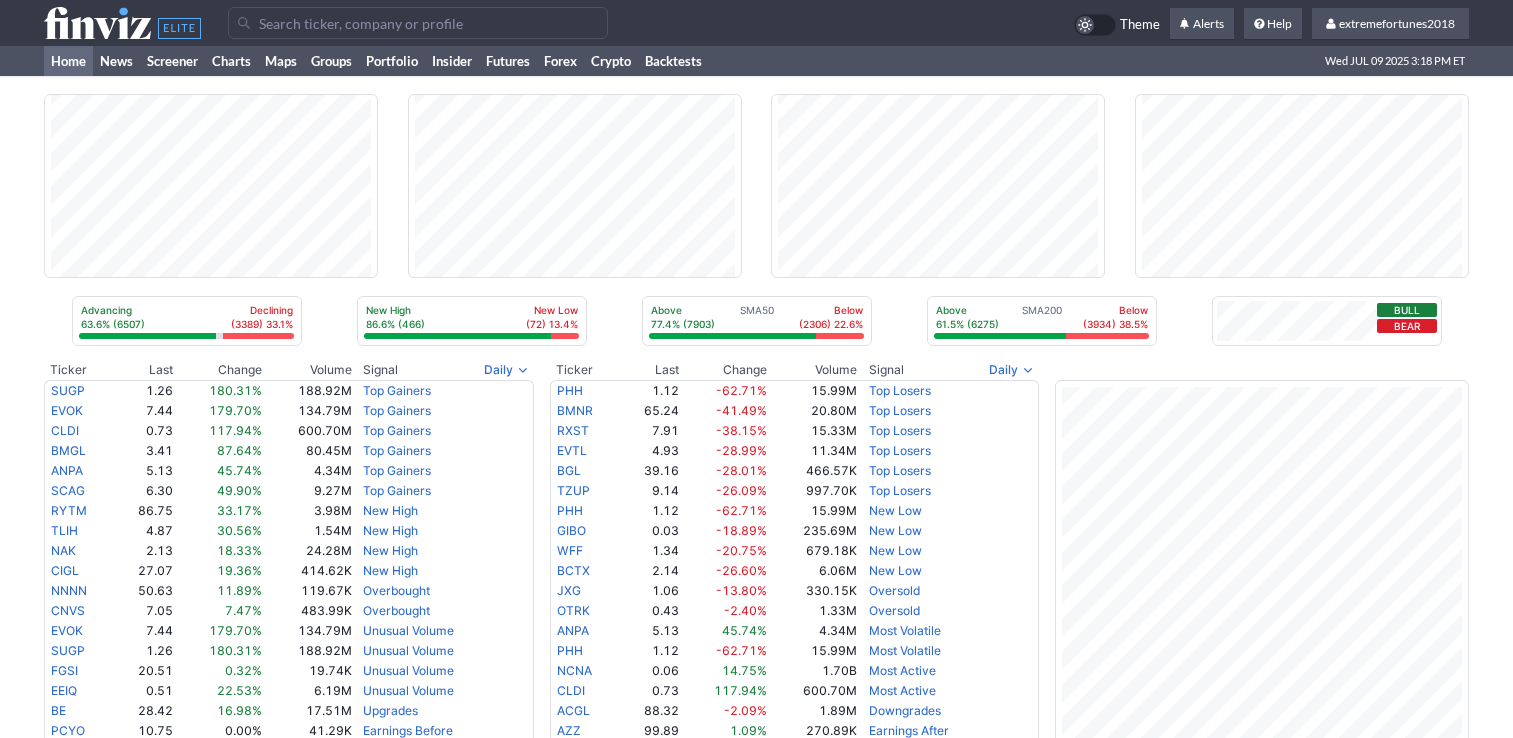 scroll, scrollTop: 0, scrollLeft: 0, axis: both 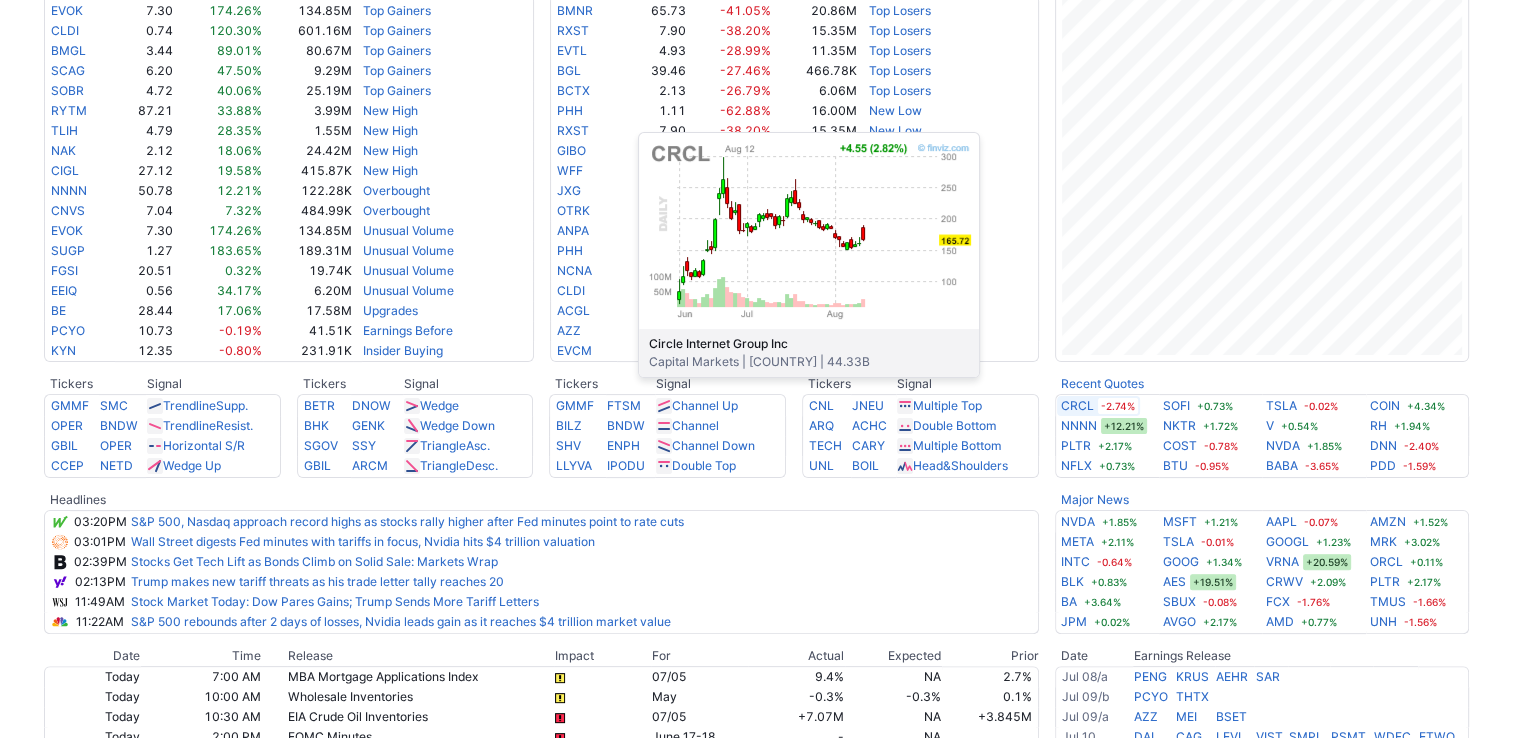 click on "CRCL" at bounding box center [1043, 406] 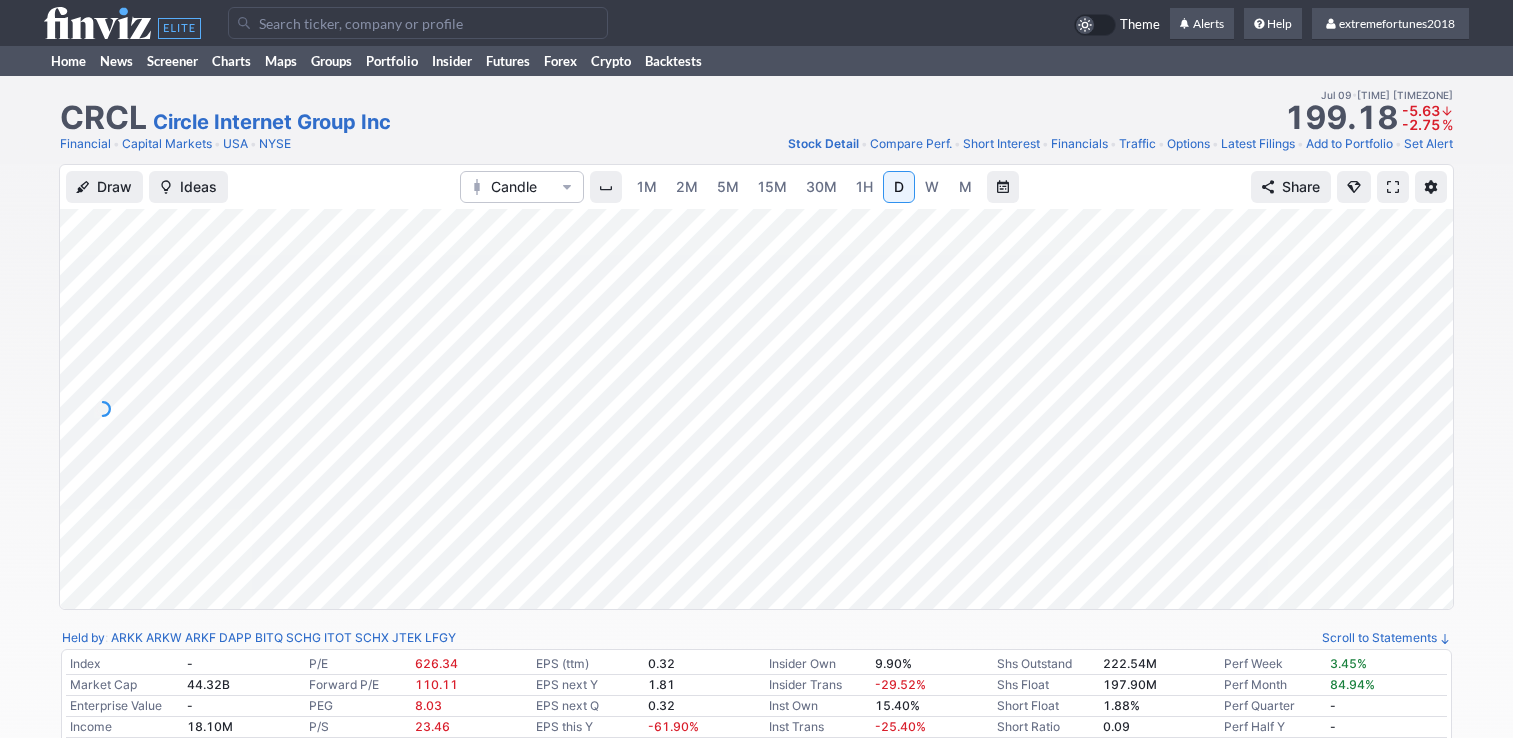 scroll, scrollTop: 0, scrollLeft: 0, axis: both 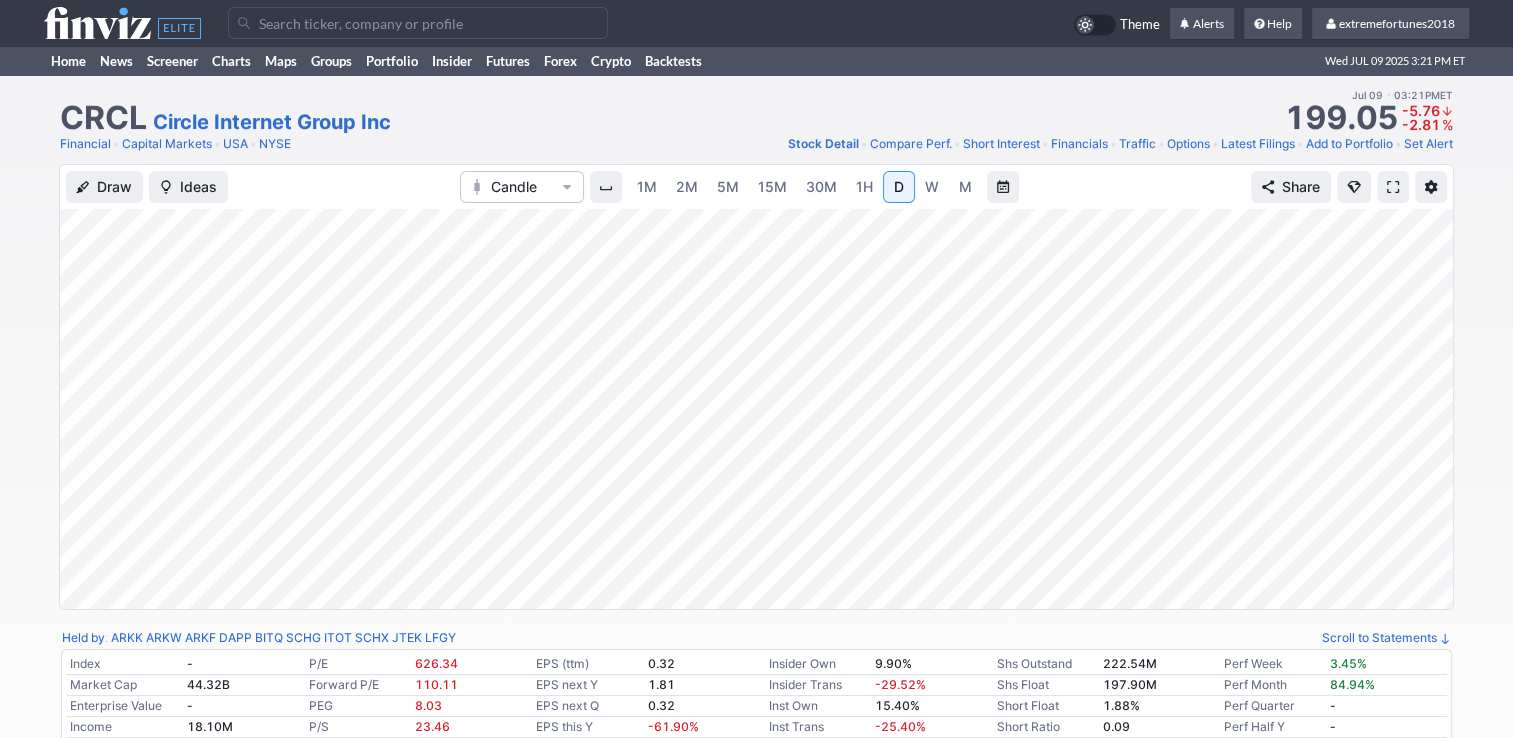 click on "30M" at bounding box center [821, 187] 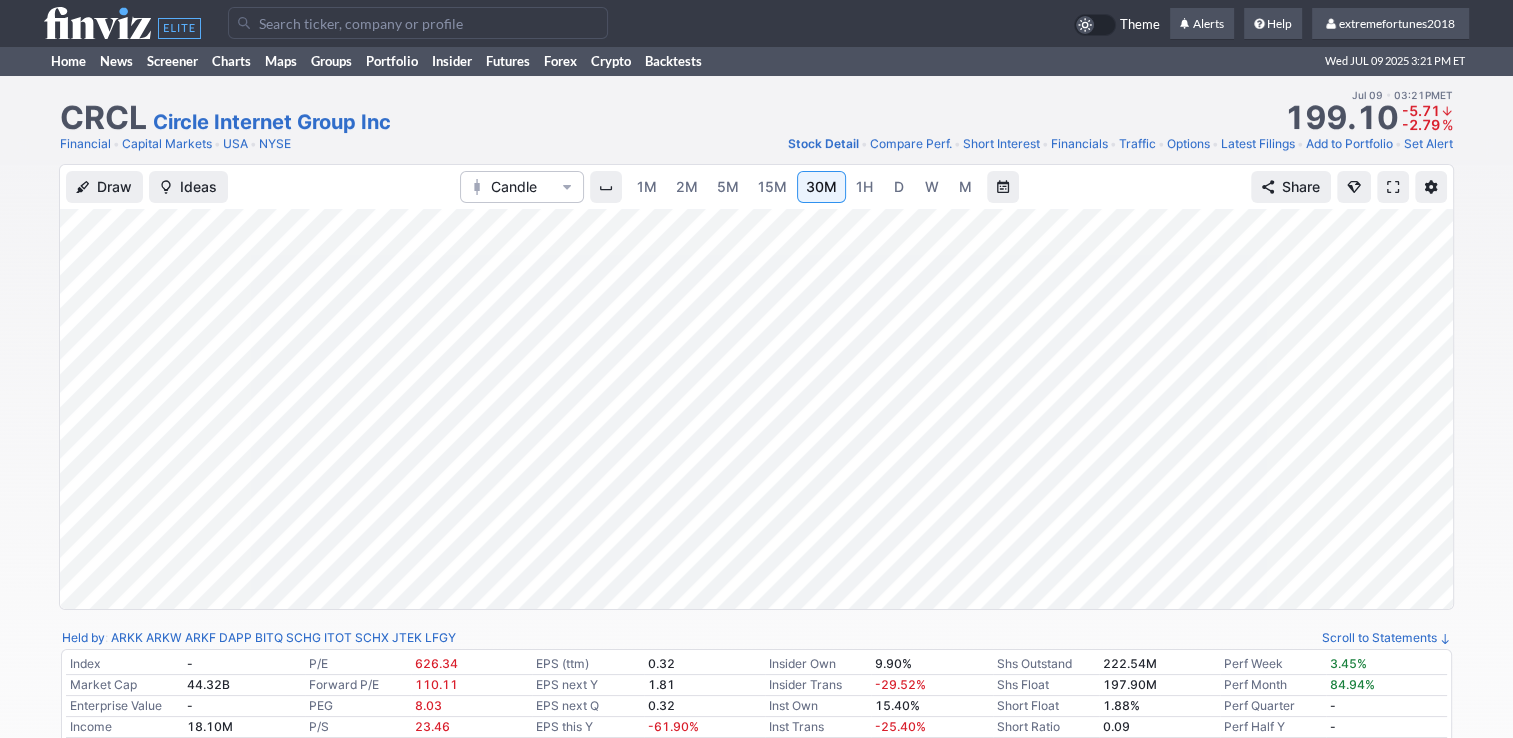 click on "15M" at bounding box center (772, 186) 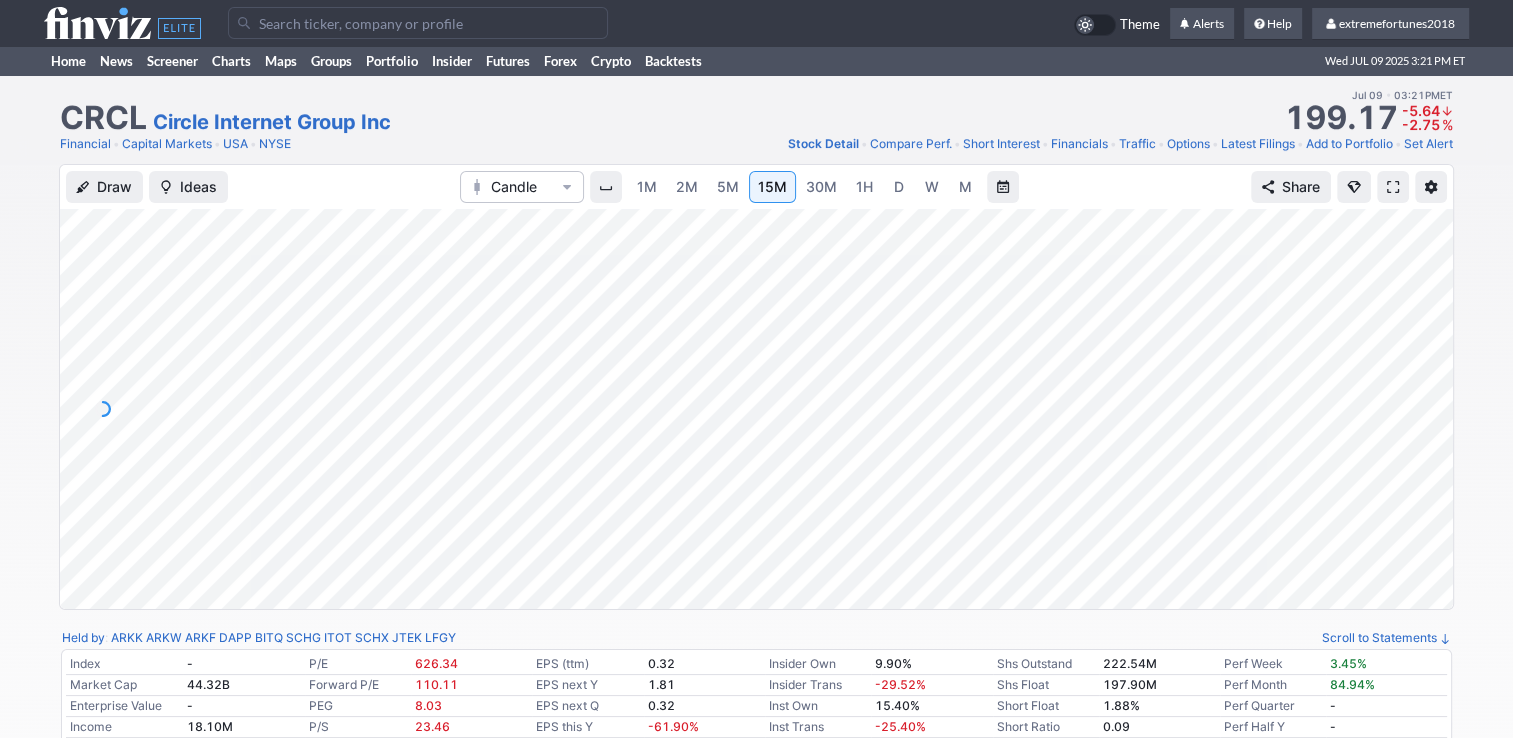 click on "D" at bounding box center (899, 187) 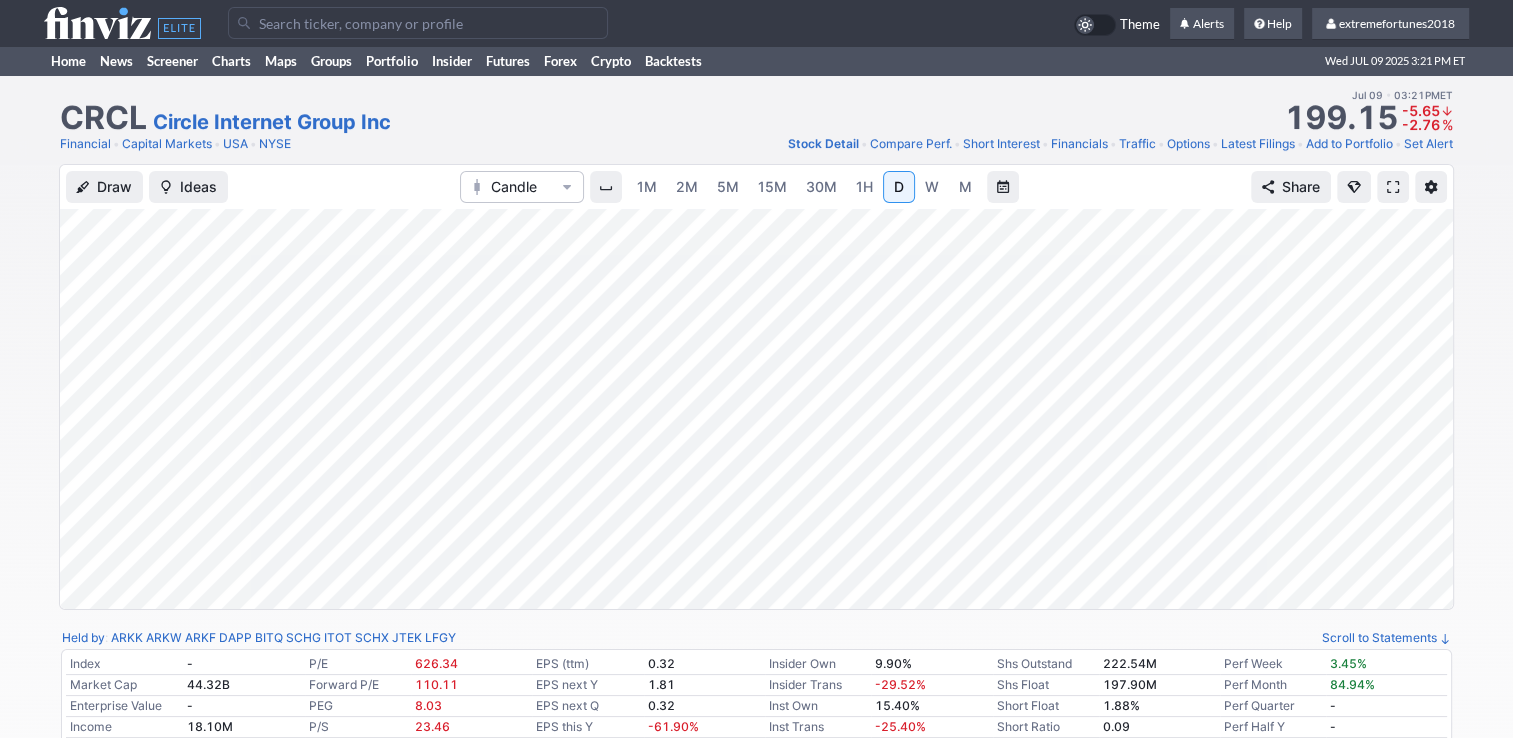 click on "1H" at bounding box center [864, 187] 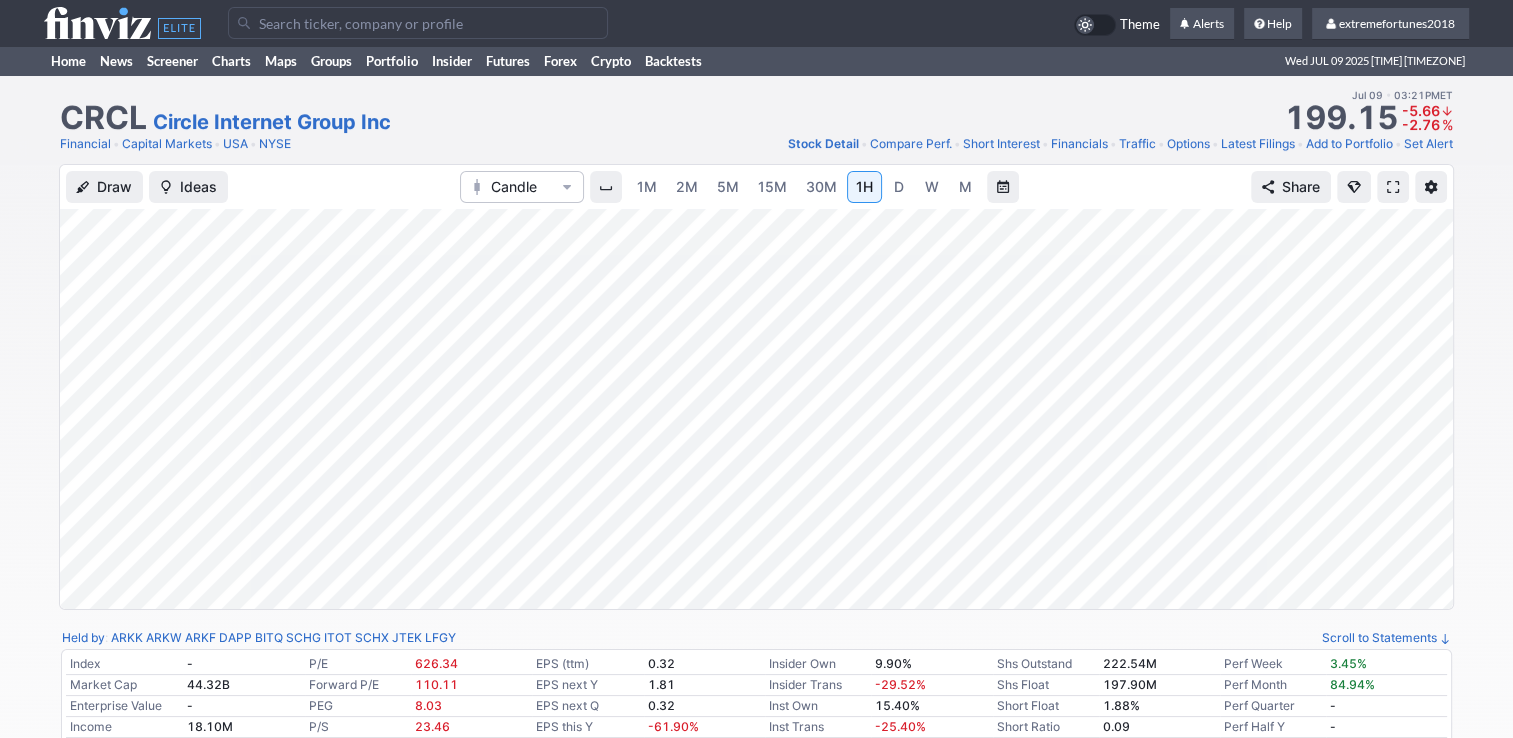click on "30M" at bounding box center [821, 186] 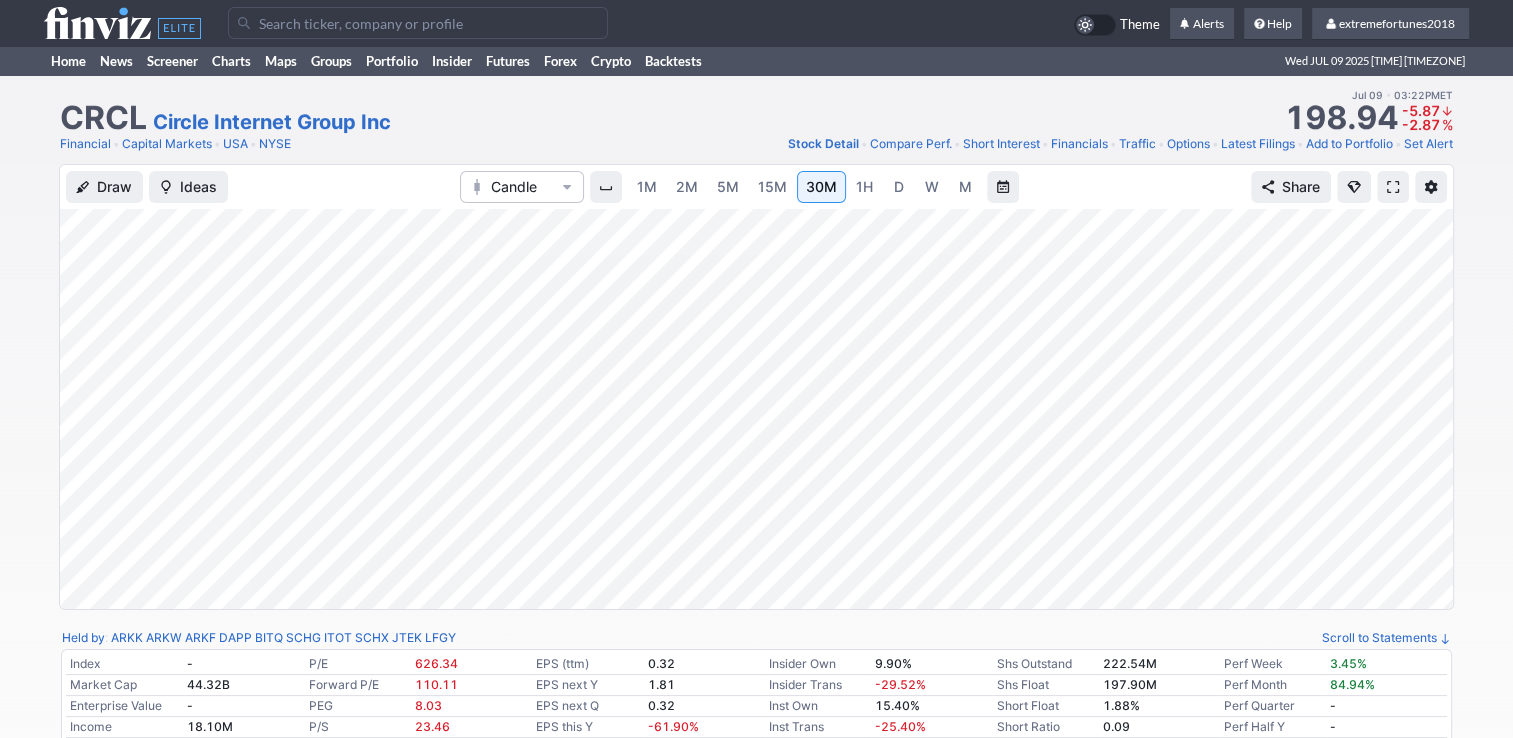 click on "W" at bounding box center (932, 186) 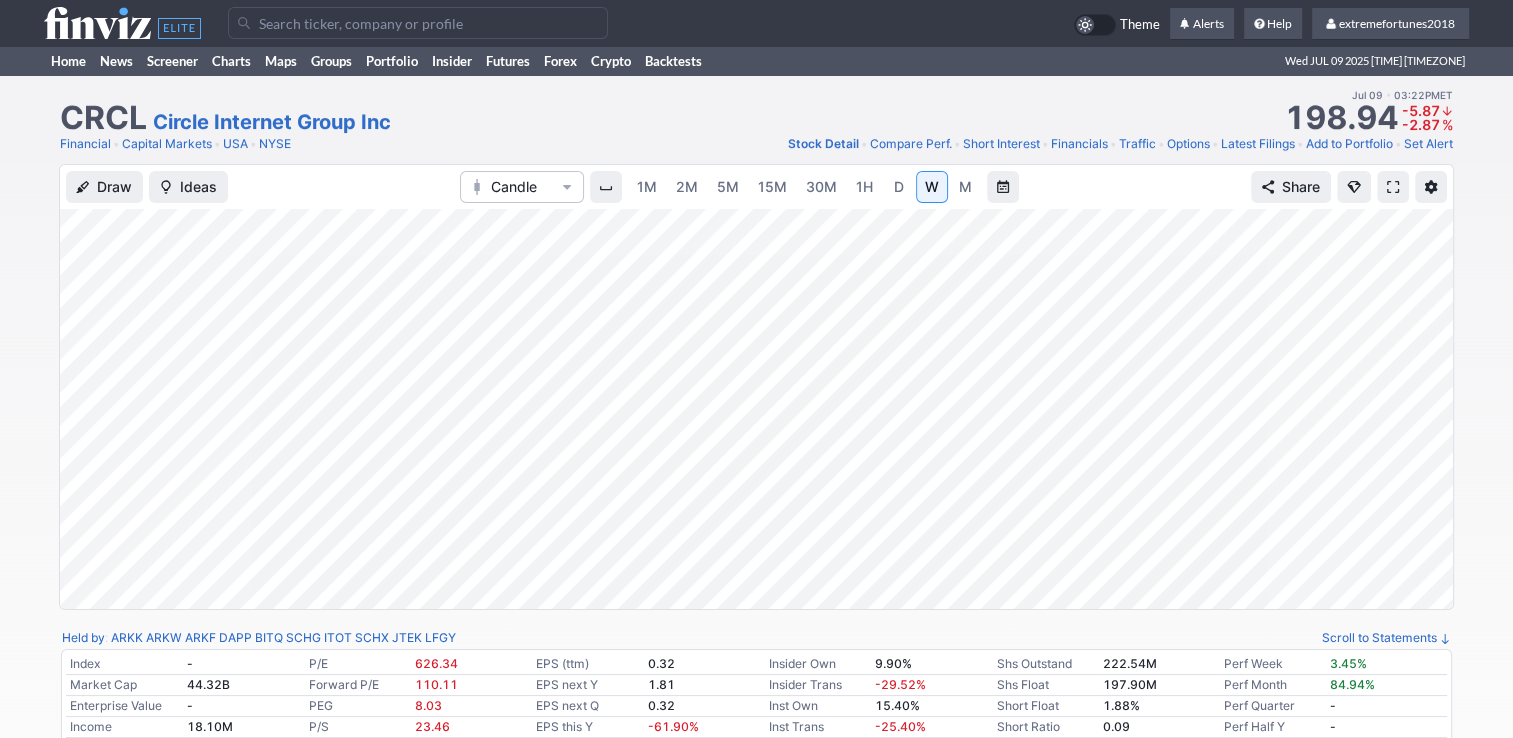 click on "D" at bounding box center (899, 186) 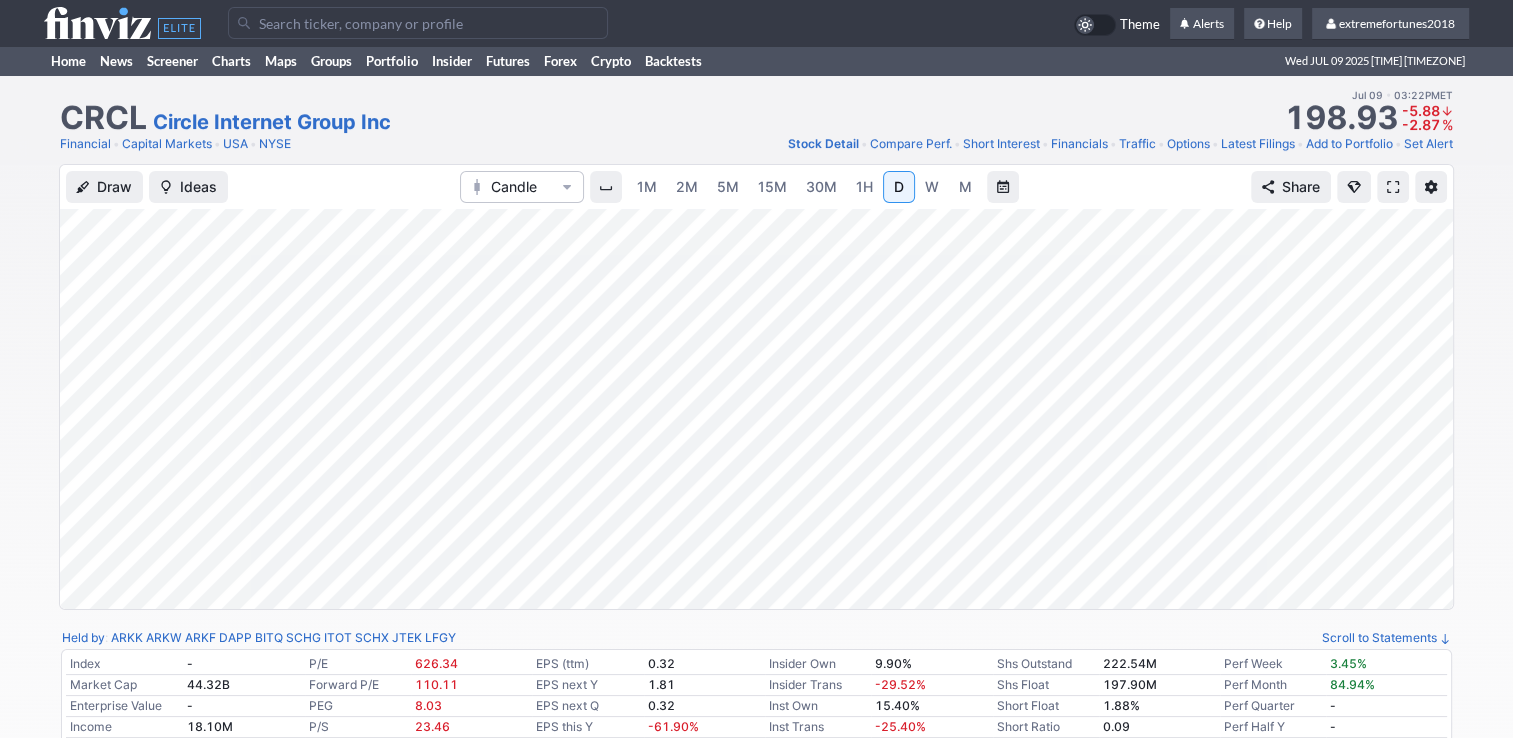 click on "1H" at bounding box center [864, 187] 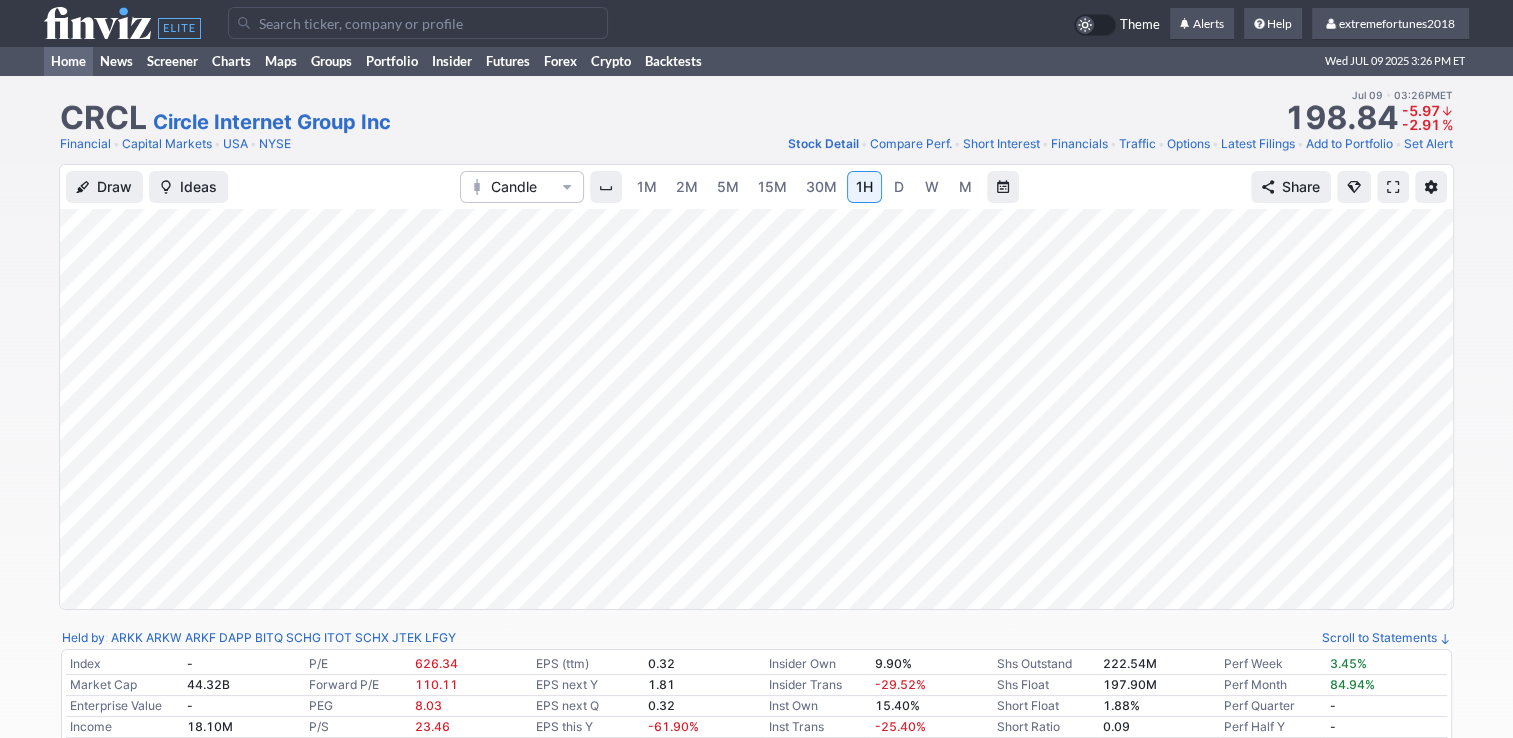 click on "Home" at bounding box center [68, 61] 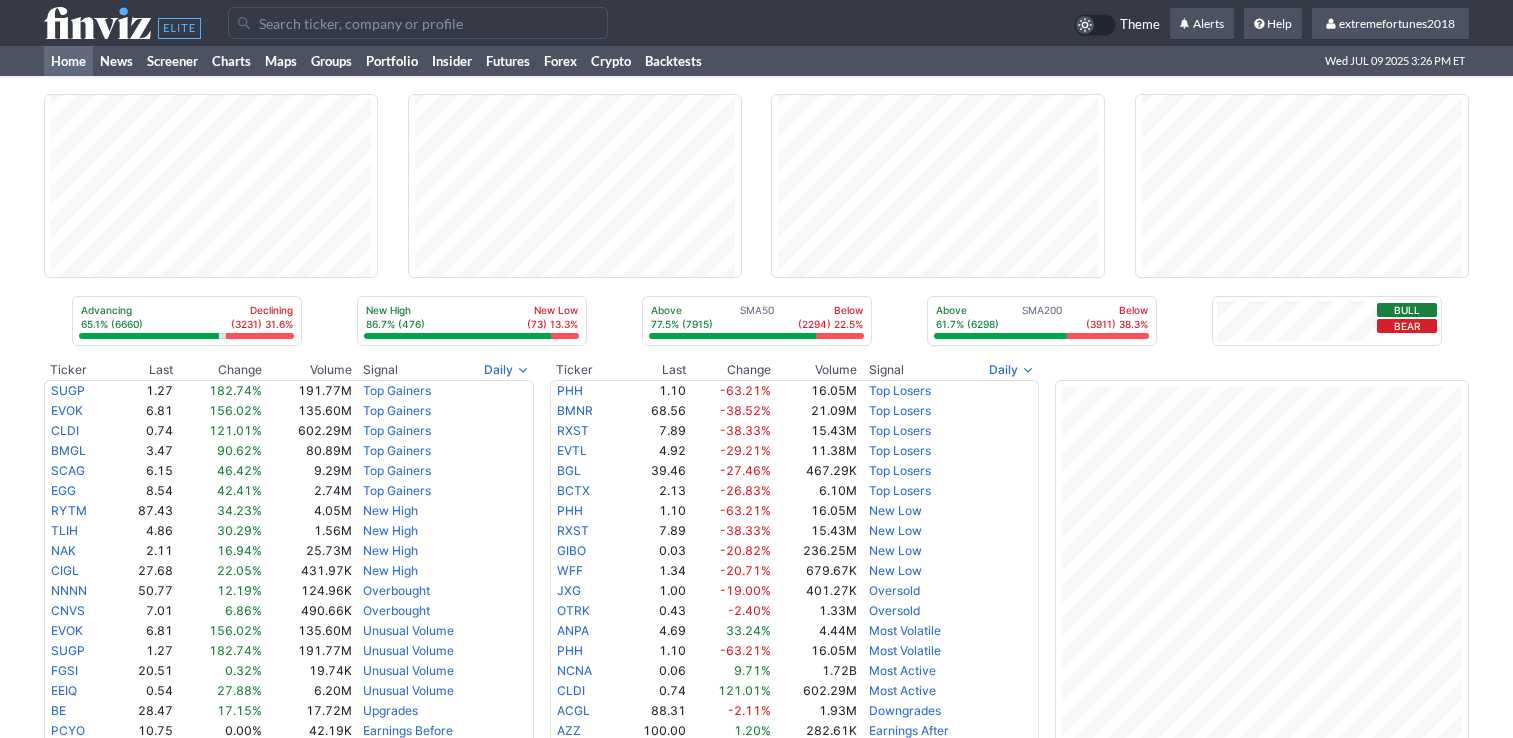 scroll, scrollTop: 0, scrollLeft: 0, axis: both 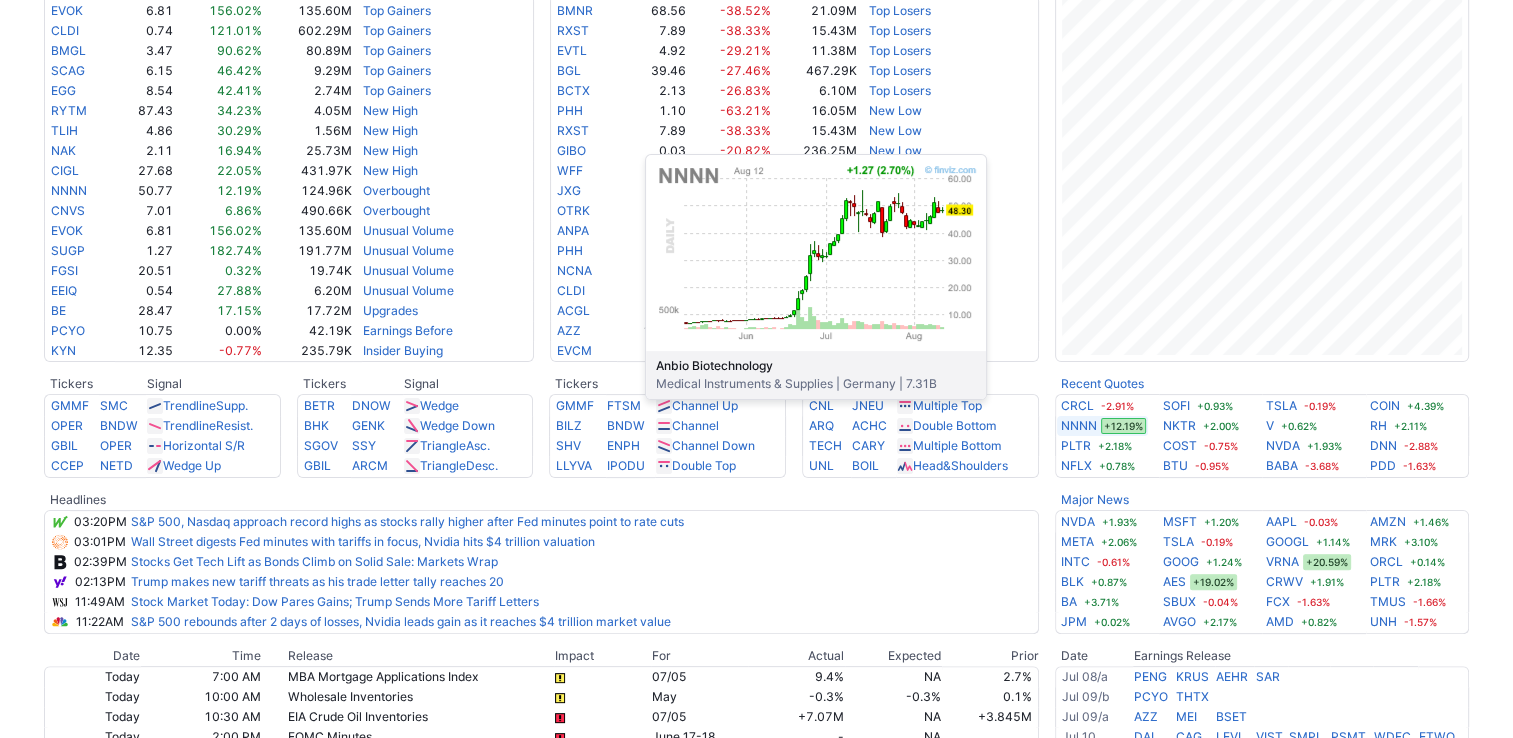 click on "NNNN" at bounding box center (1079, 426) 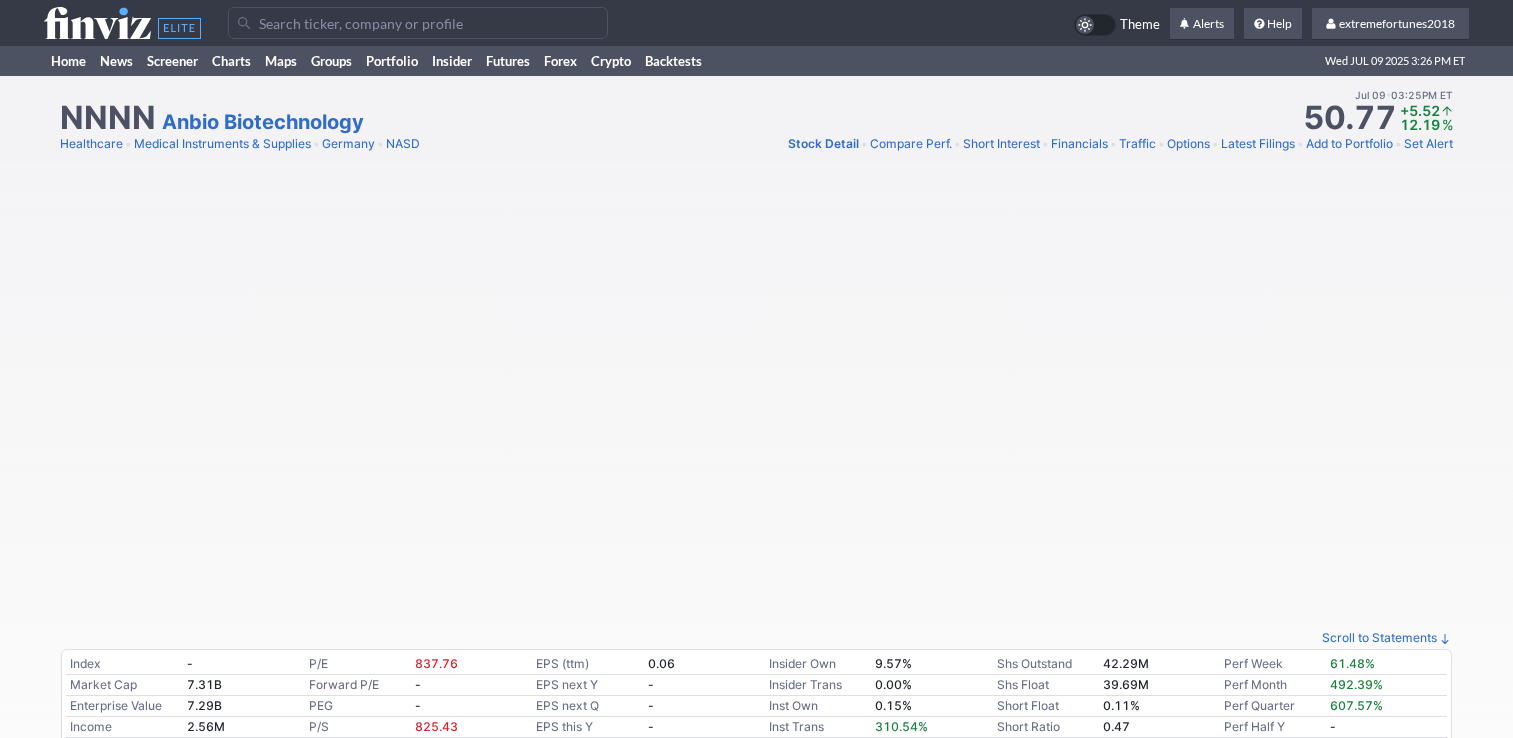 scroll, scrollTop: 0, scrollLeft: 0, axis: both 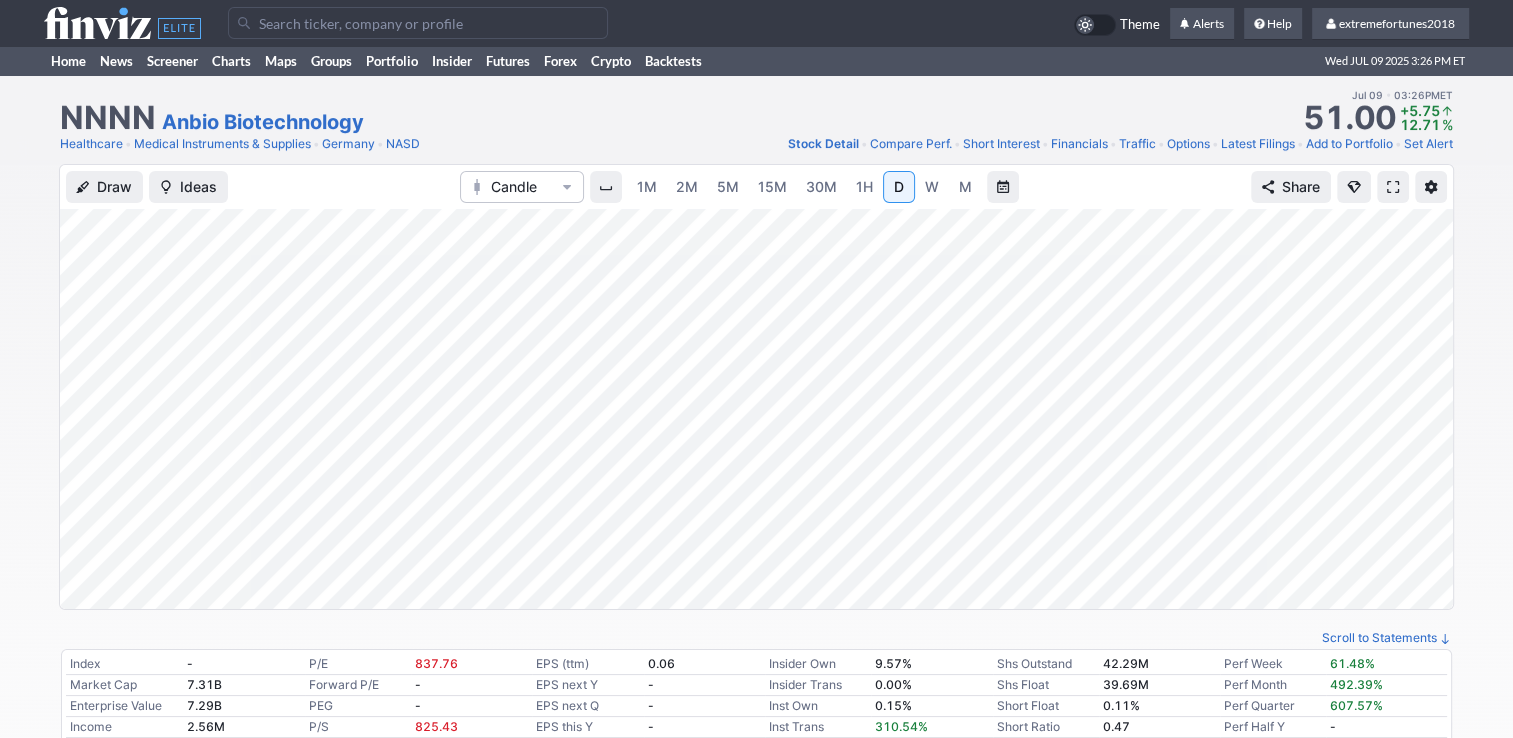 click on "W" at bounding box center [932, 187] 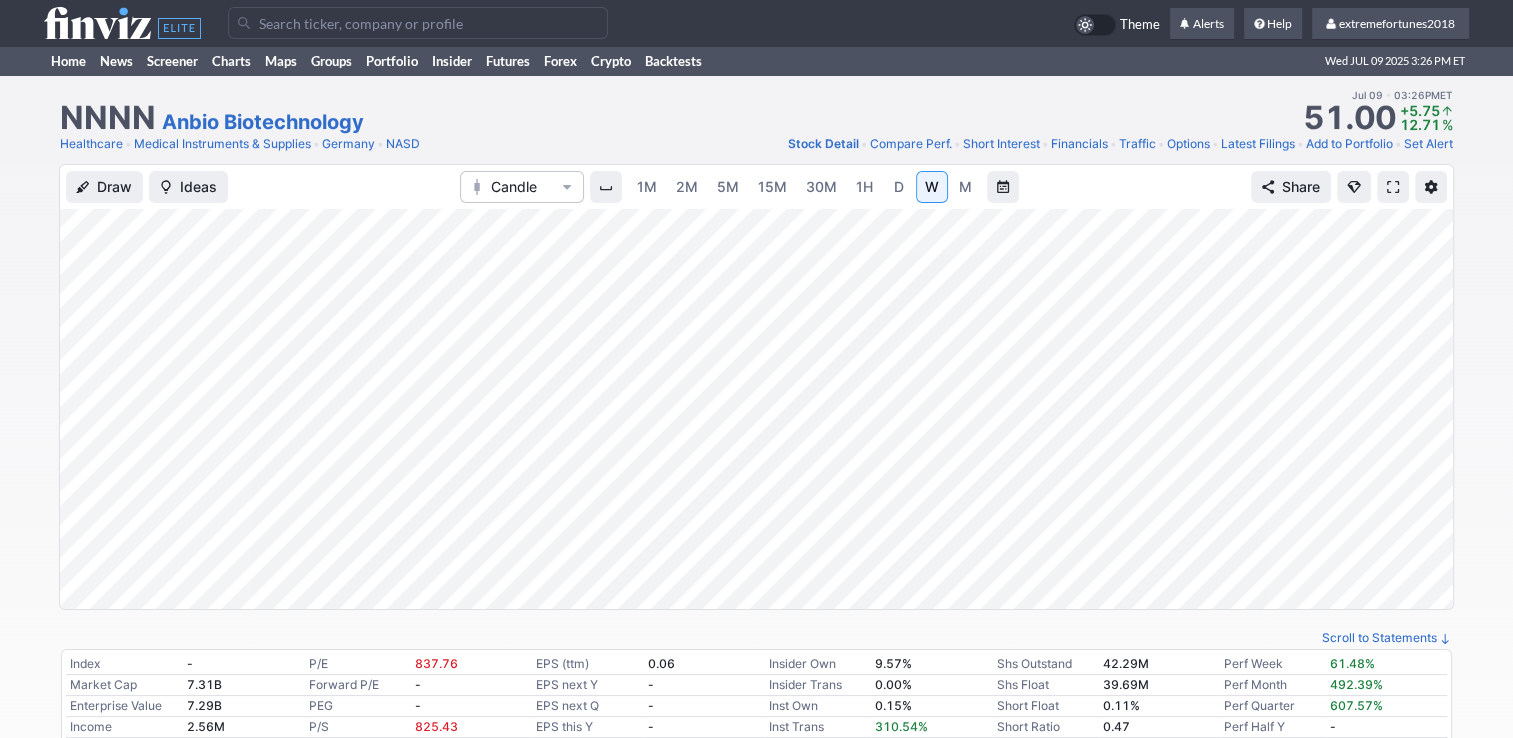 click on "D" at bounding box center [899, 186] 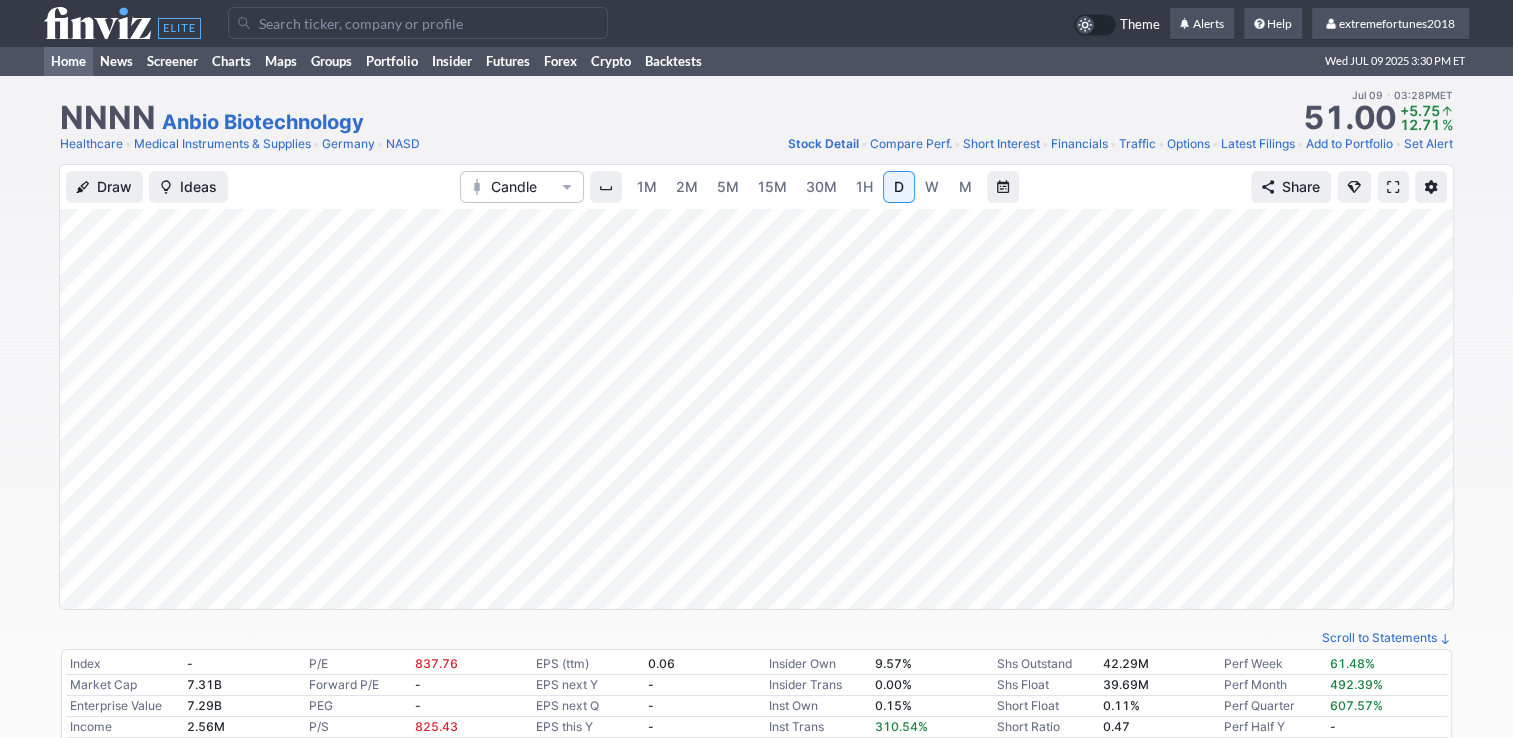 click on "Home" at bounding box center [68, 61] 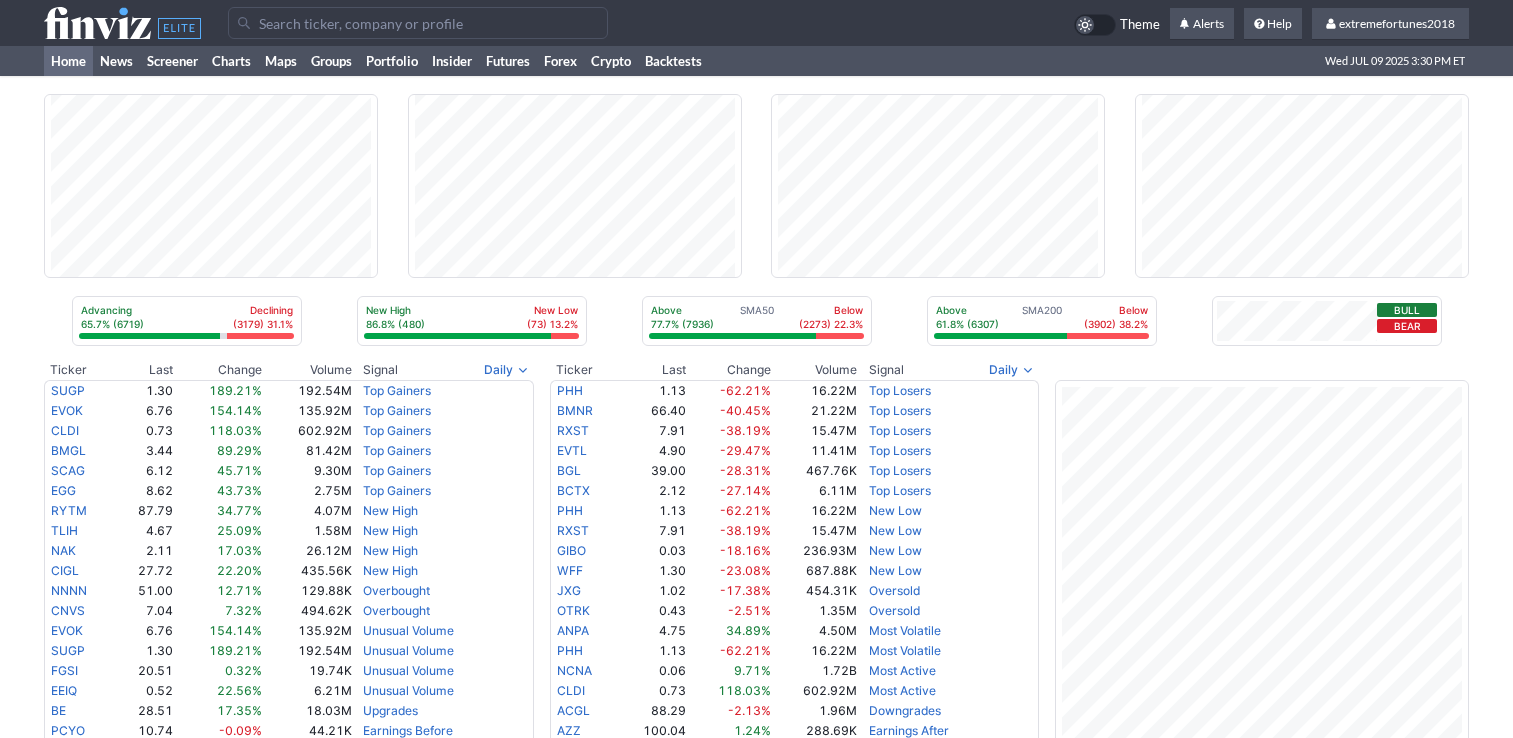 scroll, scrollTop: 113, scrollLeft: 0, axis: vertical 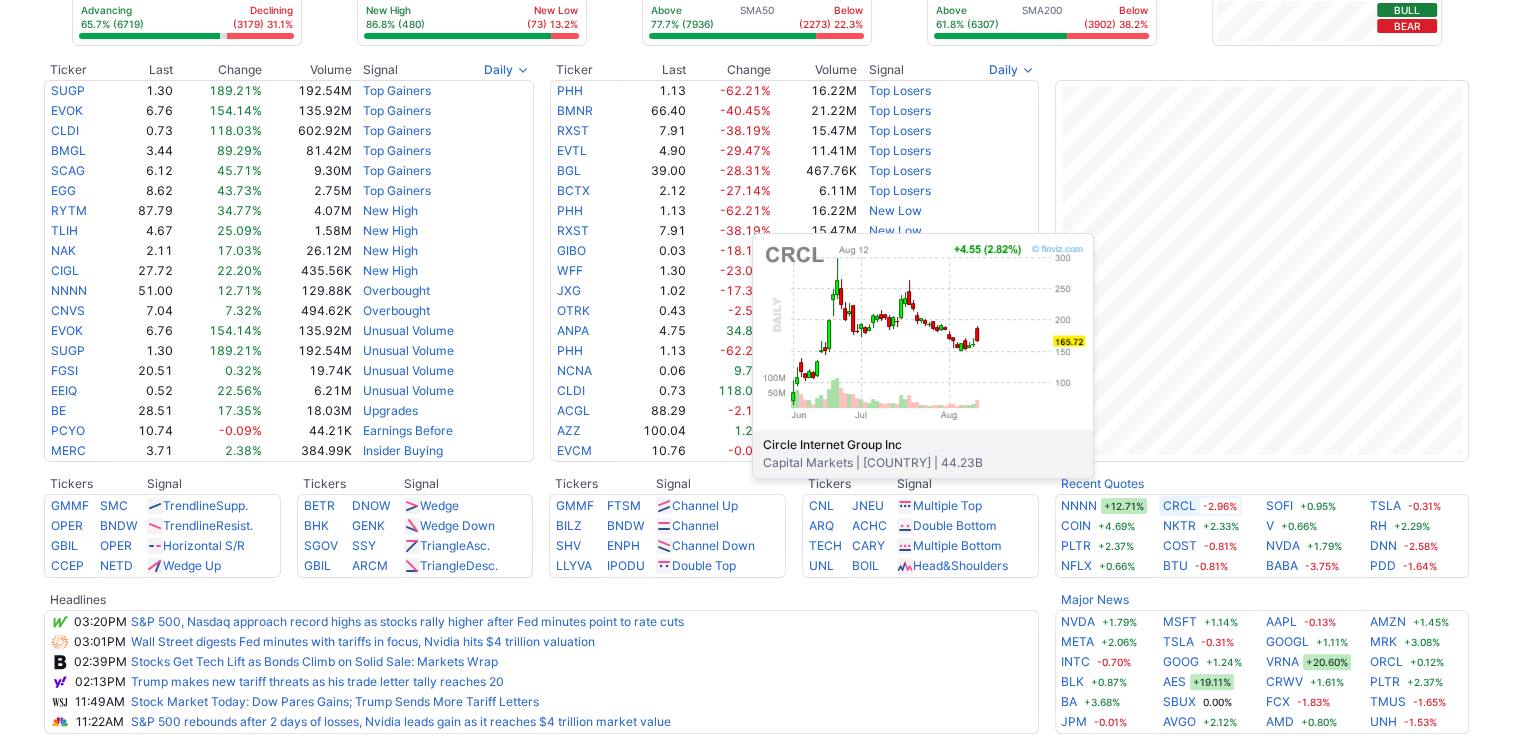 click on "CRCL" at bounding box center (1179, 506) 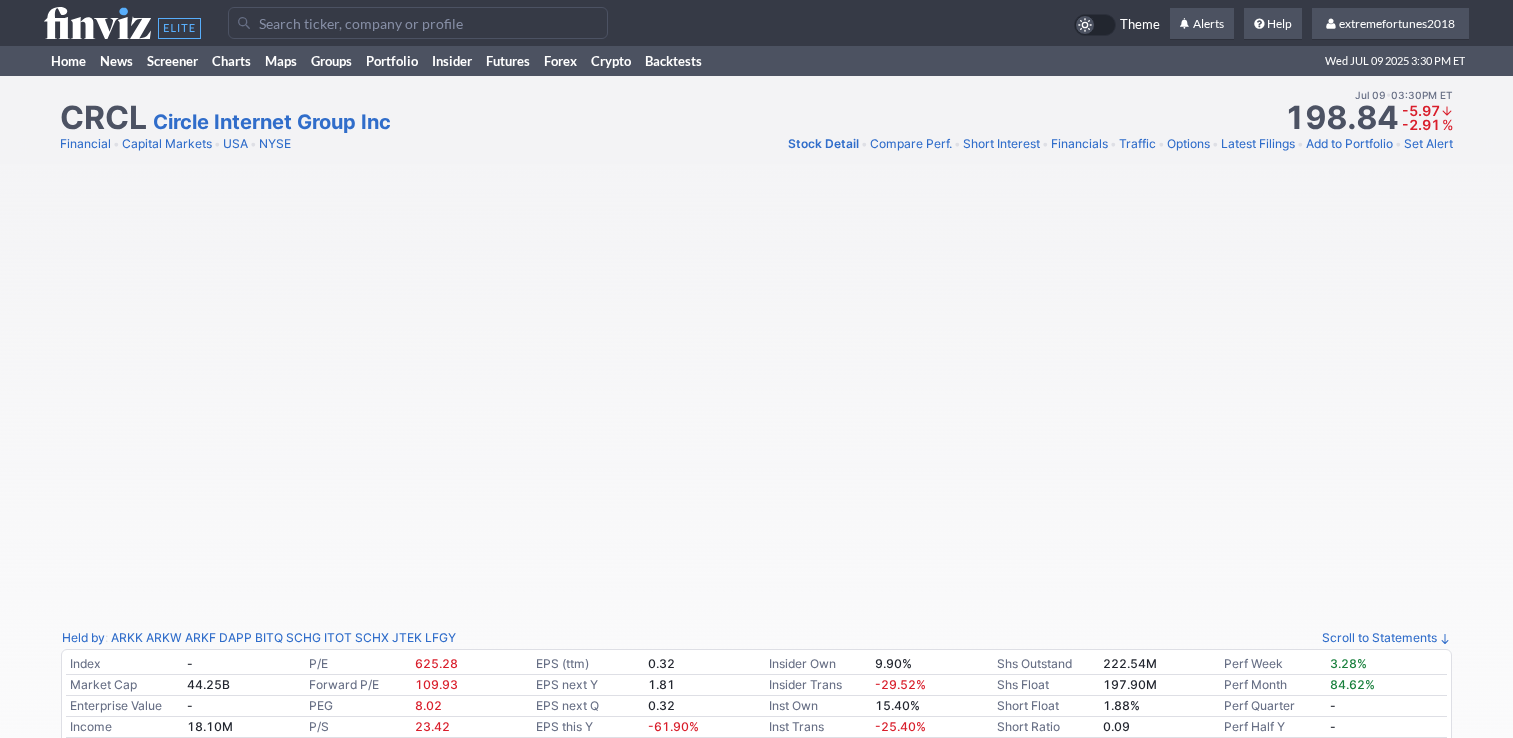 scroll, scrollTop: 0, scrollLeft: 0, axis: both 